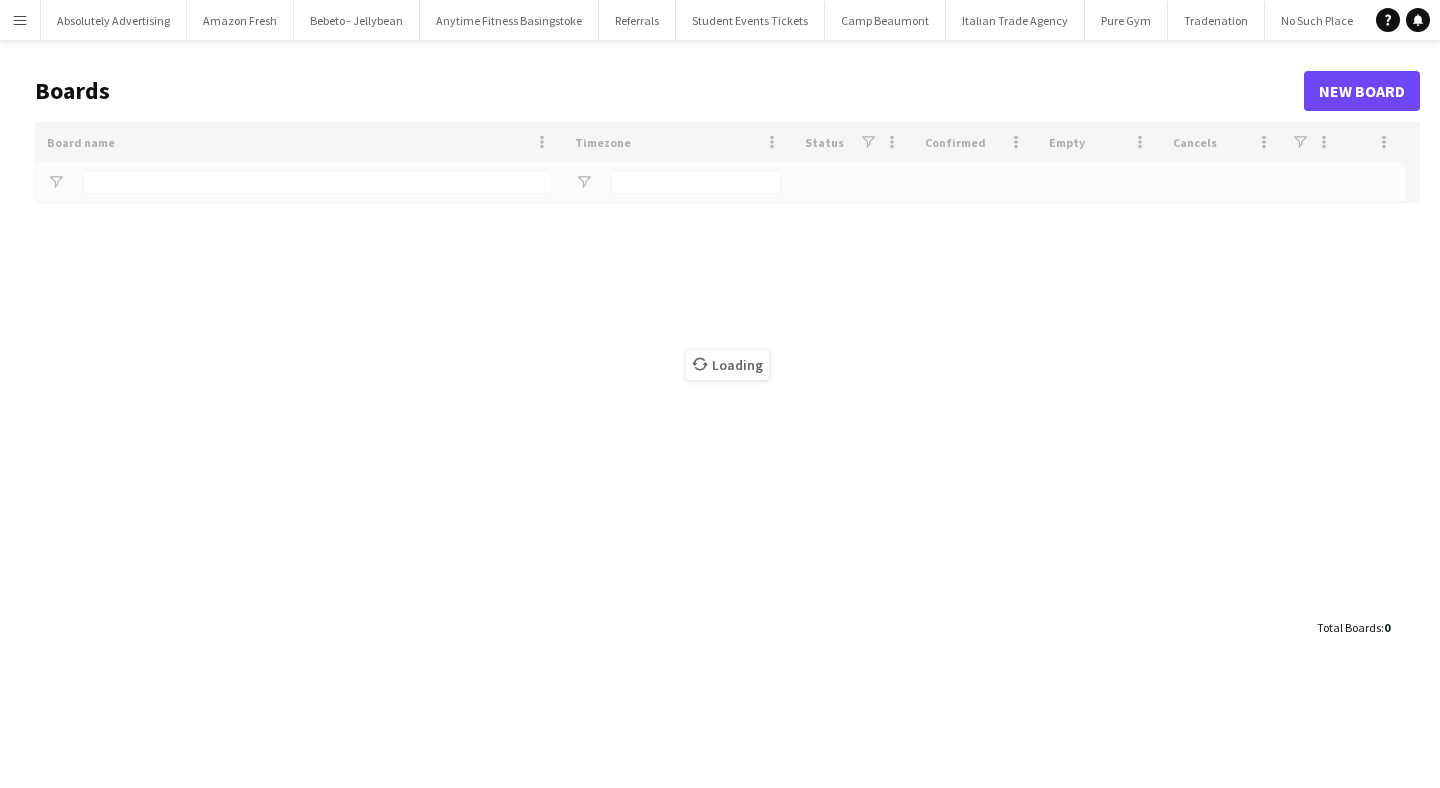 scroll, scrollTop: 0, scrollLeft: 0, axis: both 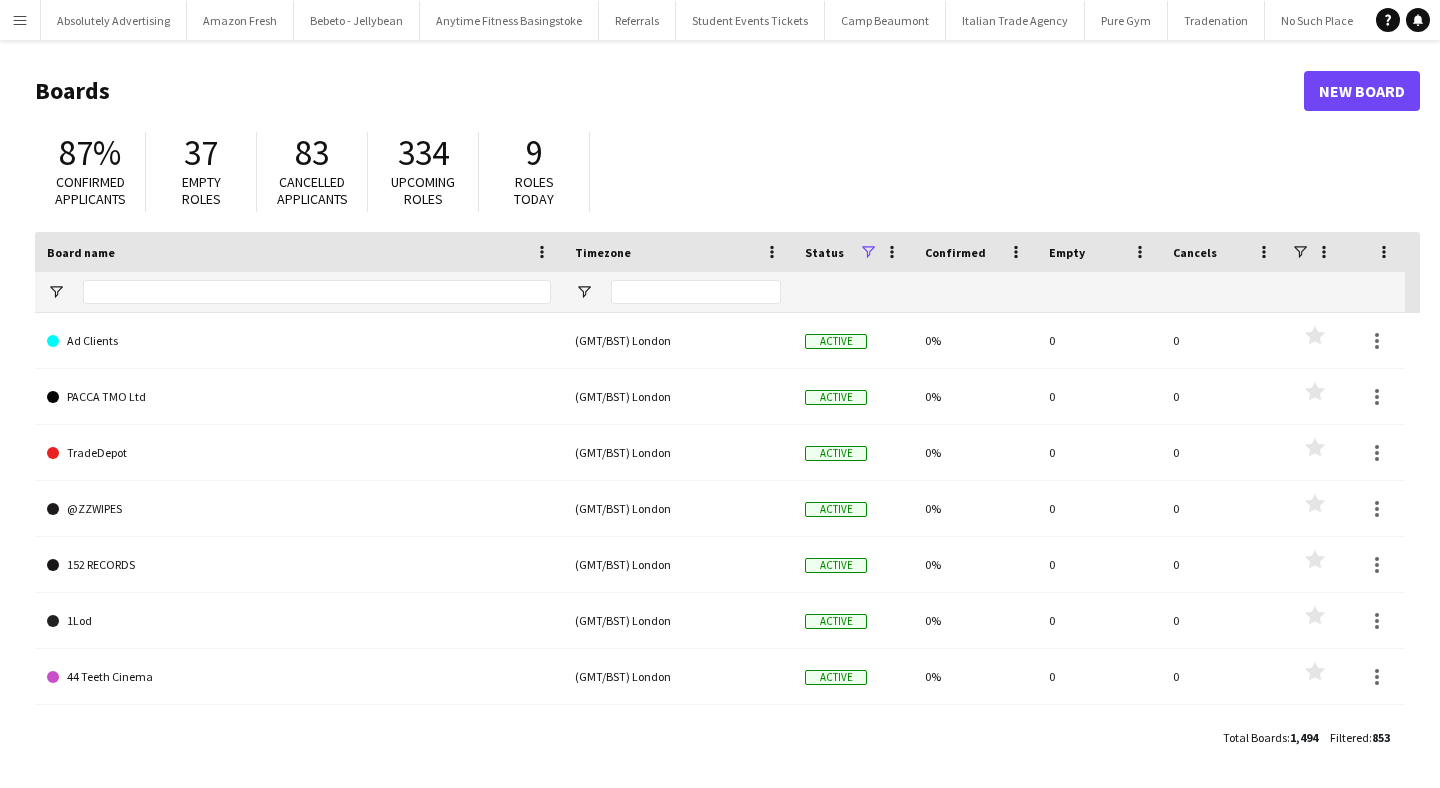 click on "Menu" at bounding box center (20, 20) 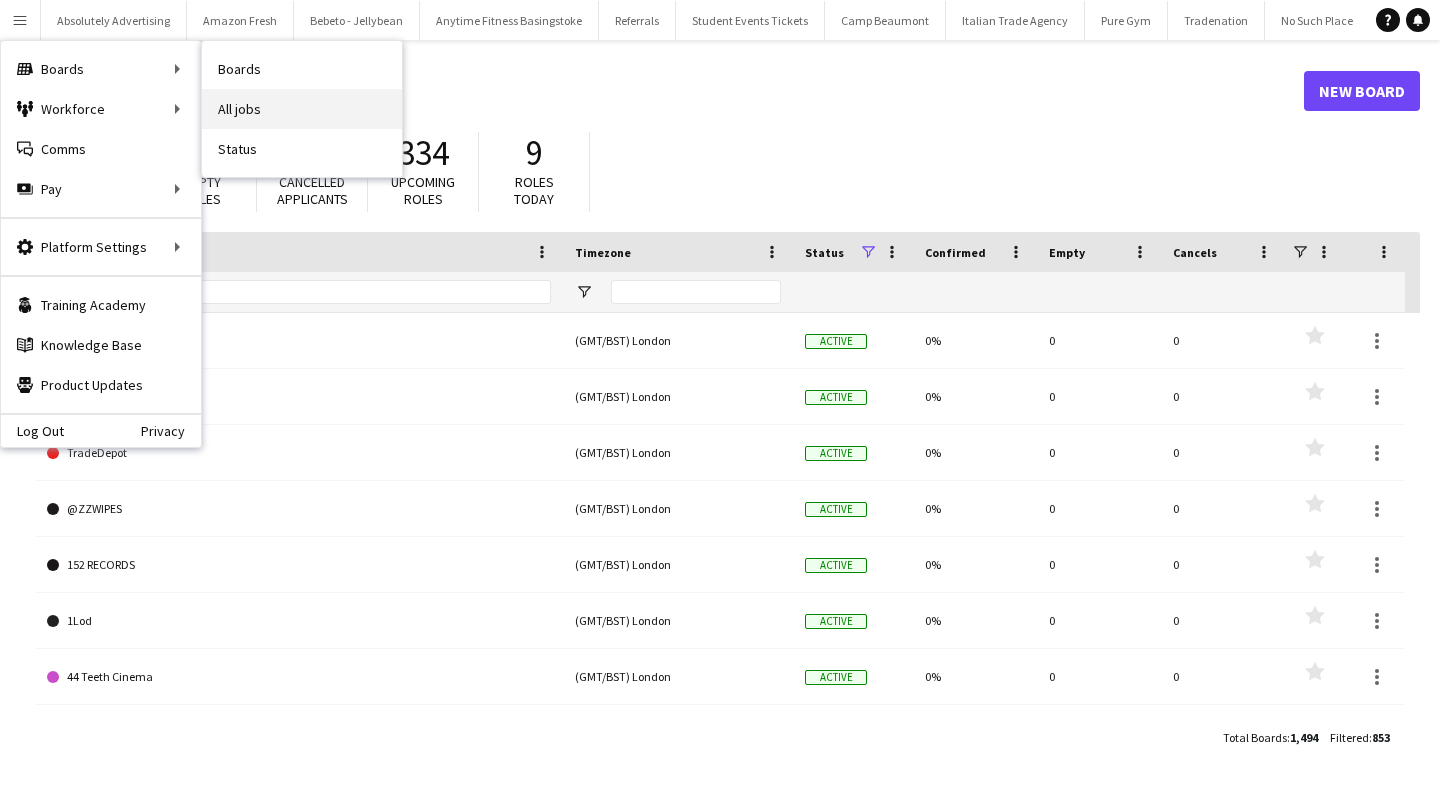 click on "All jobs" at bounding box center (302, 109) 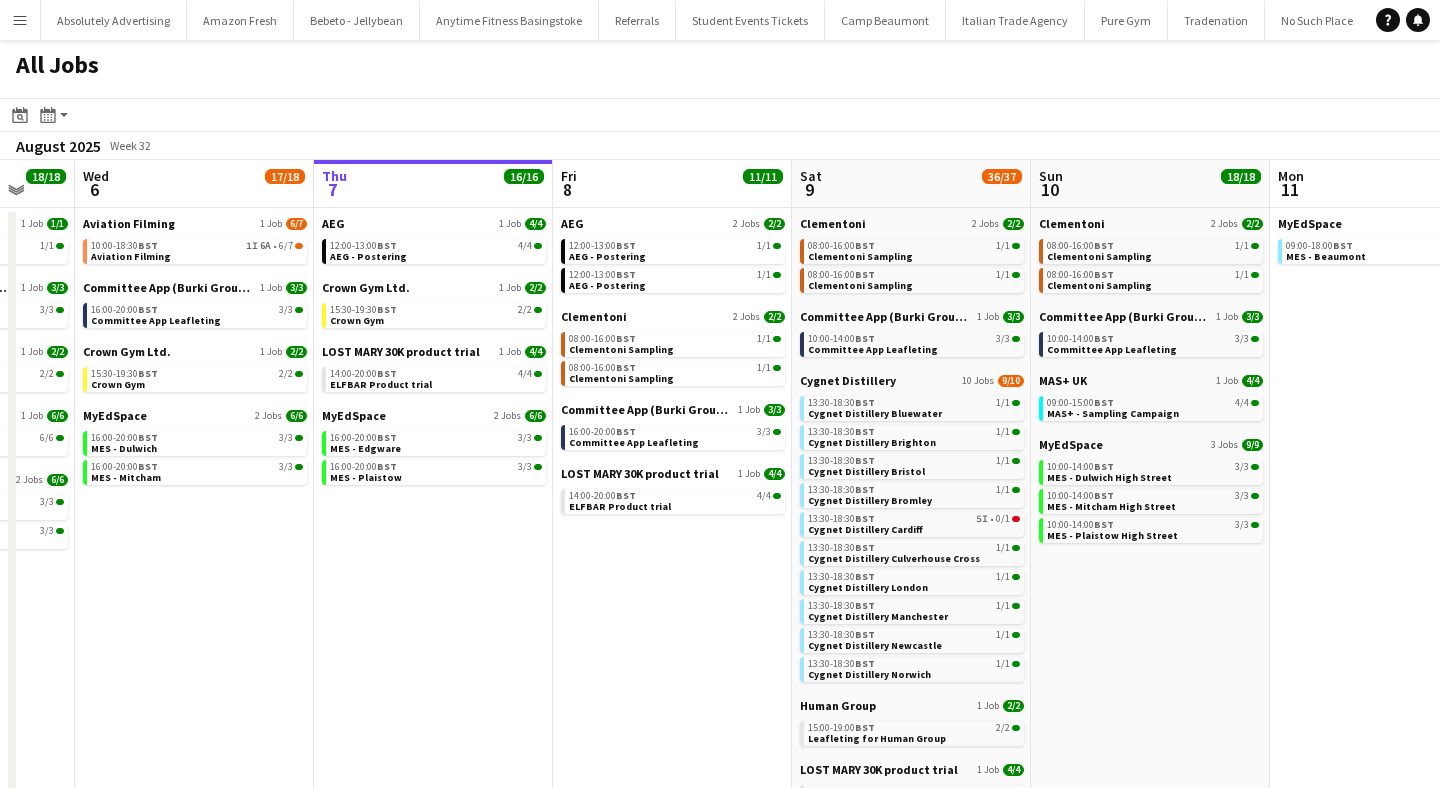 scroll, scrollTop: 0, scrollLeft: 609, axis: horizontal 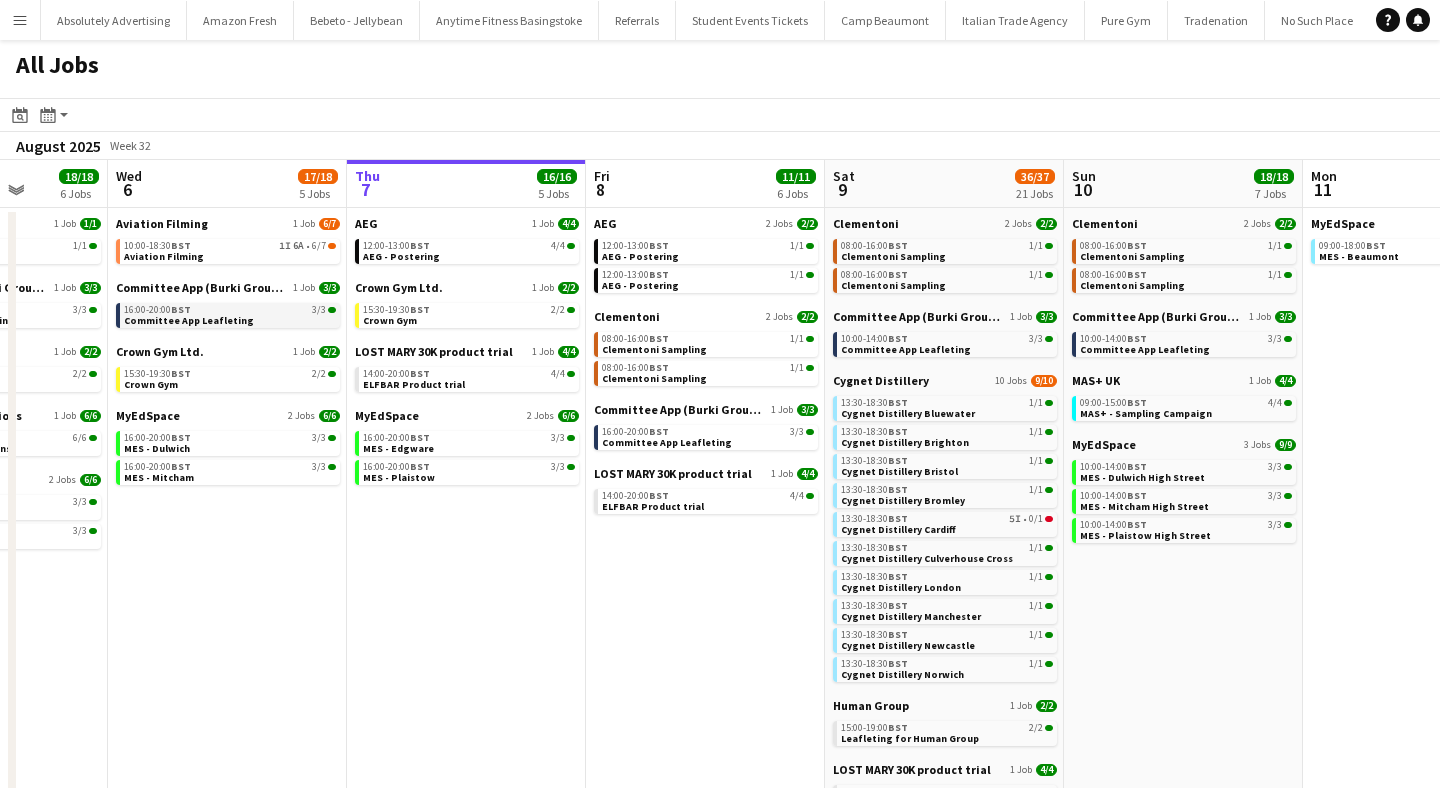 click on "Committee App Leafleting" at bounding box center [189, 320] 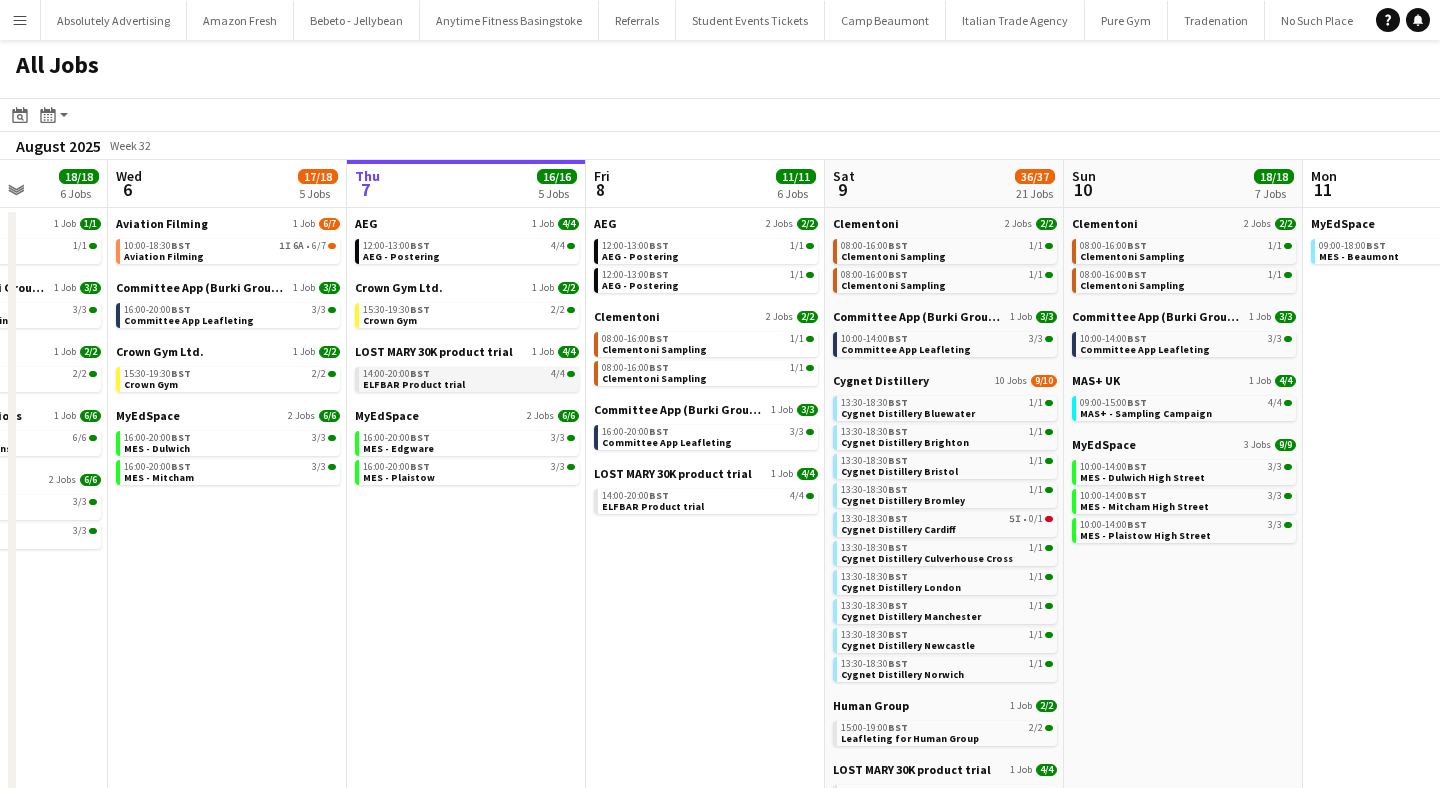 click on "14:00-20:00    BST   4/4" at bounding box center [469, 374] 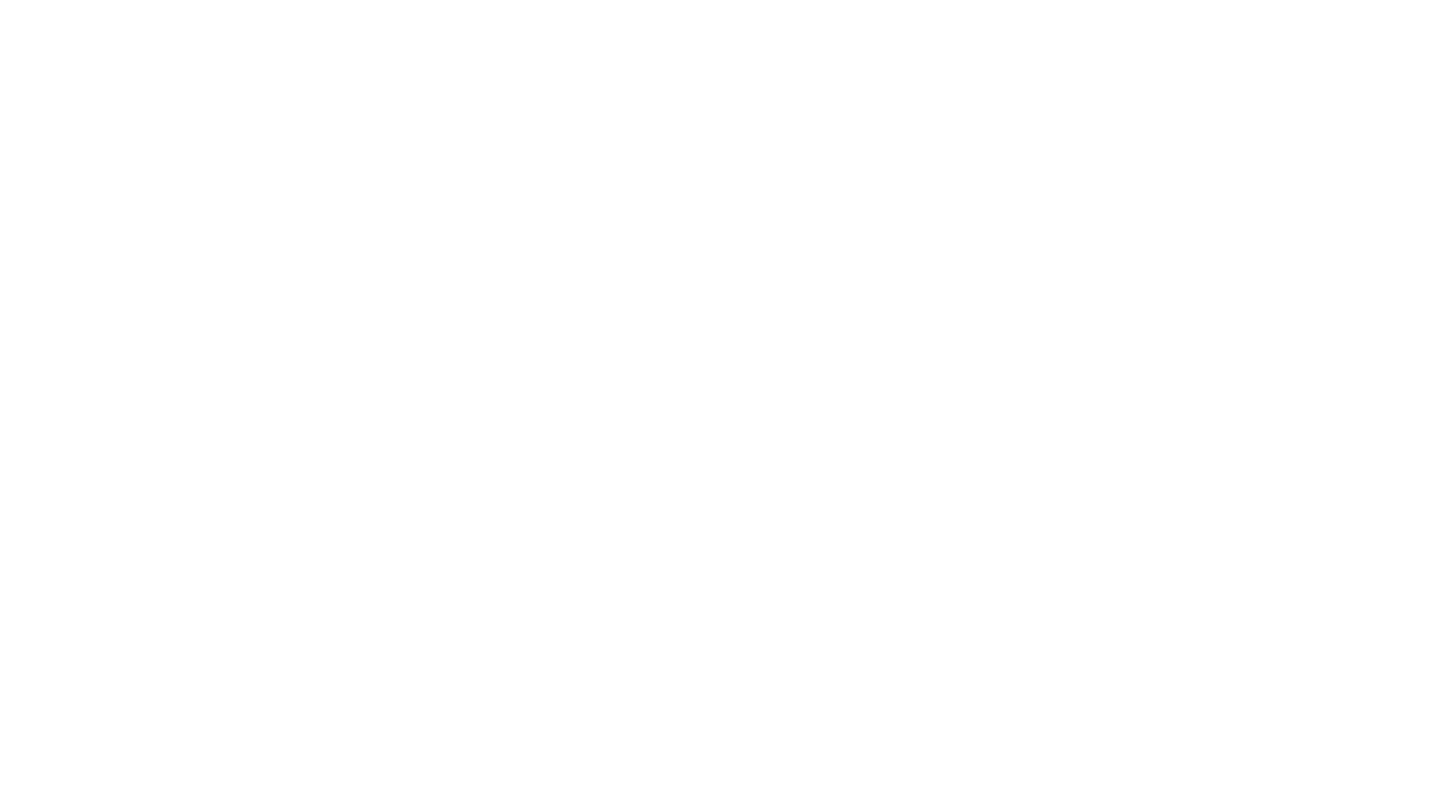 scroll, scrollTop: 0, scrollLeft: 0, axis: both 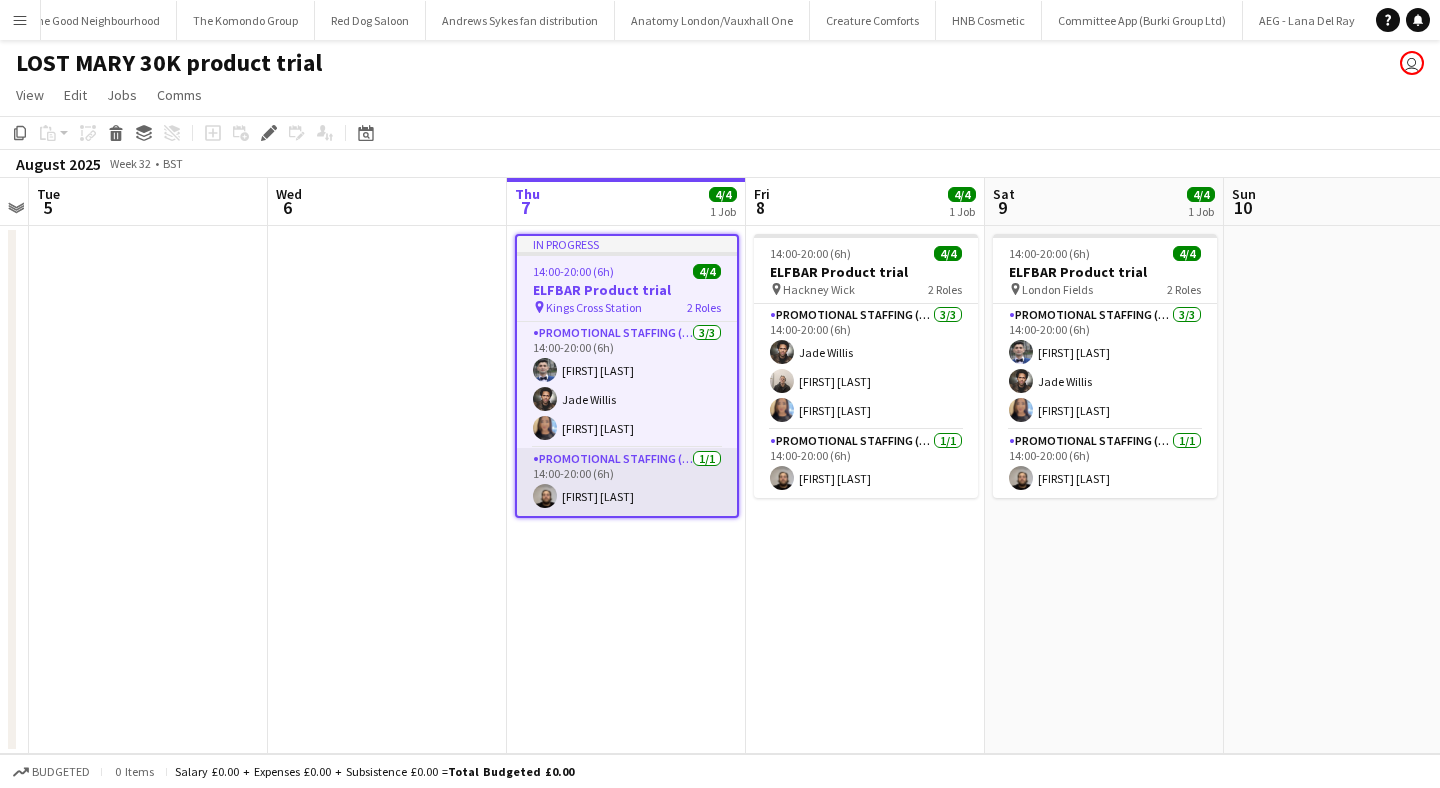 click at bounding box center [545, 496] 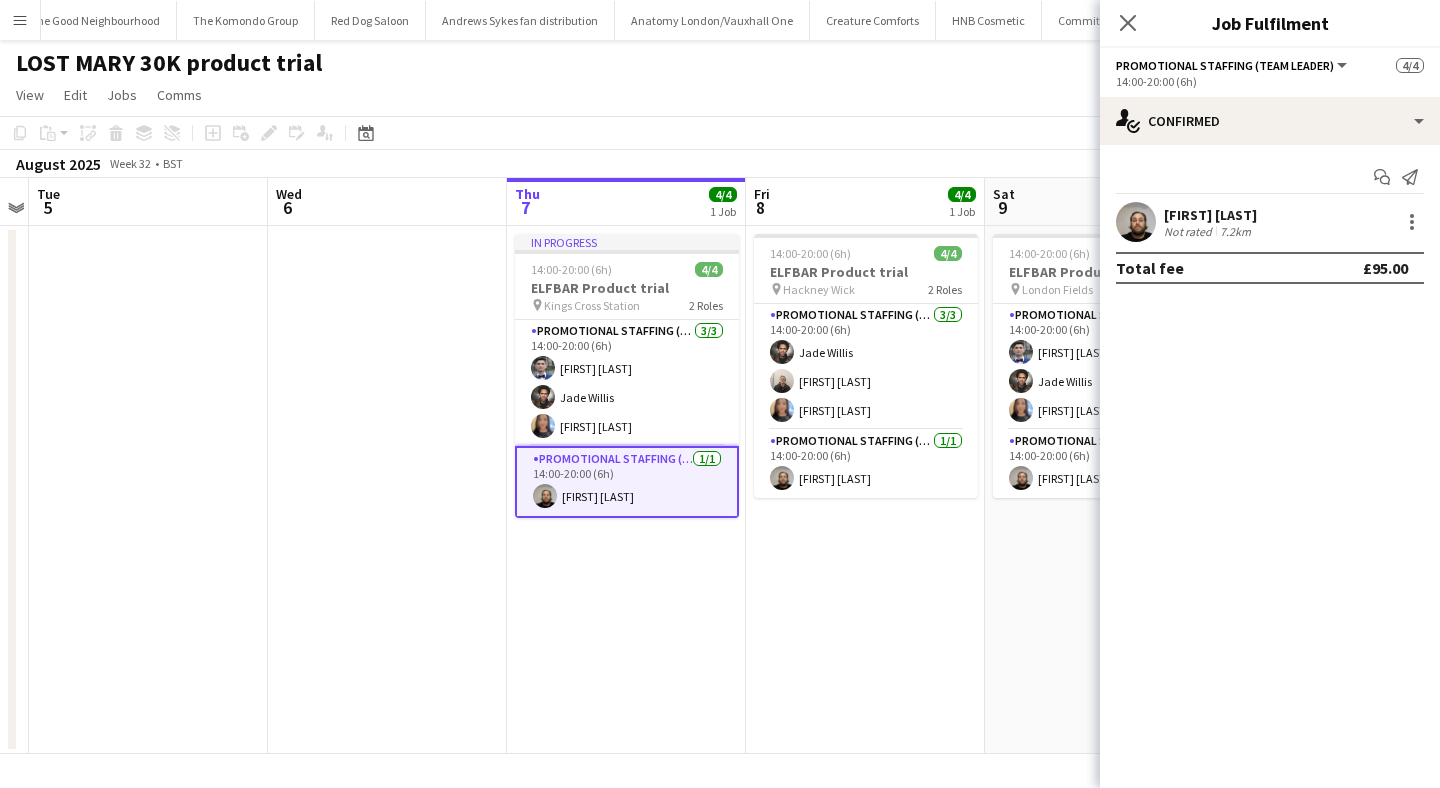 click at bounding box center [1136, 222] 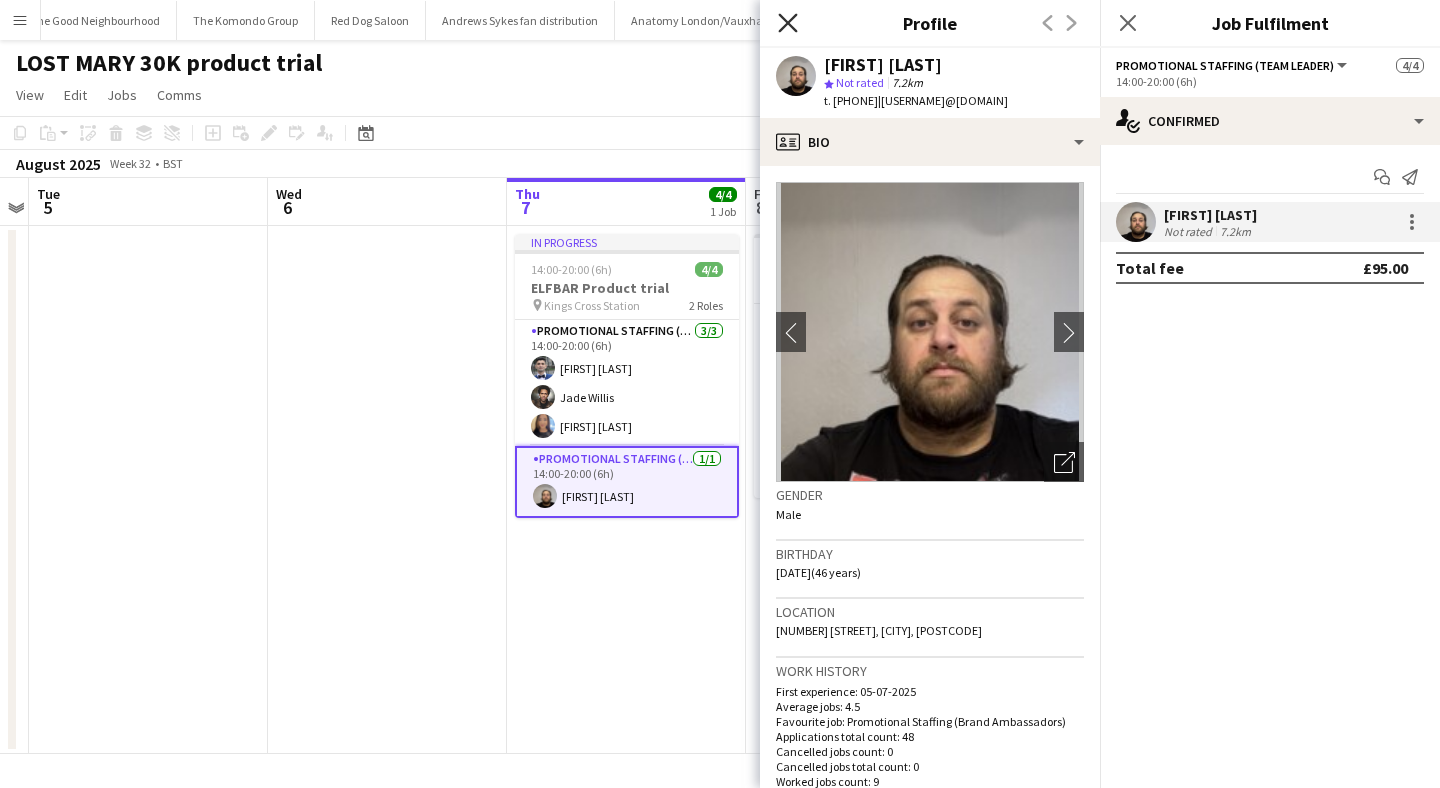 click on "Close pop-in" 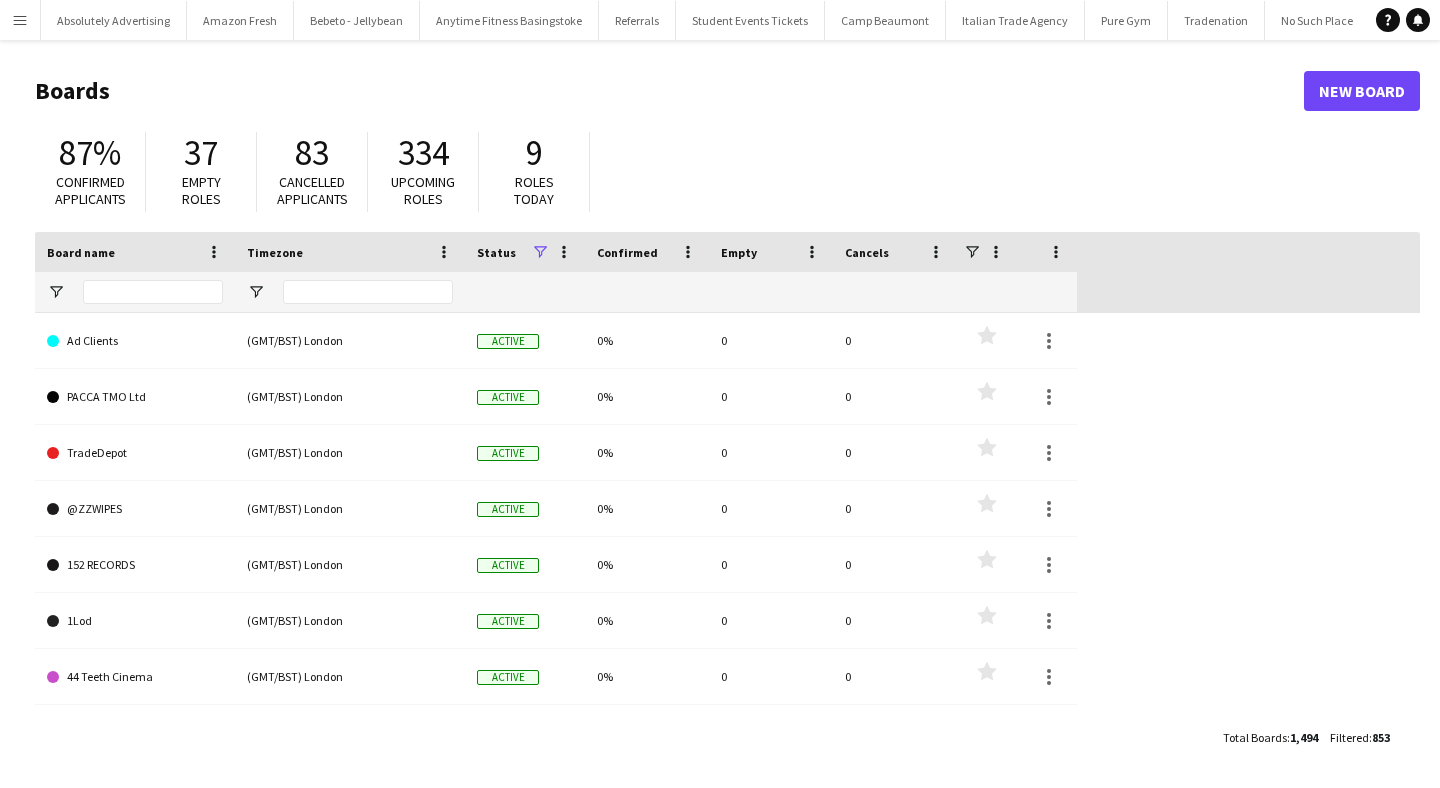 scroll, scrollTop: 0, scrollLeft: 0, axis: both 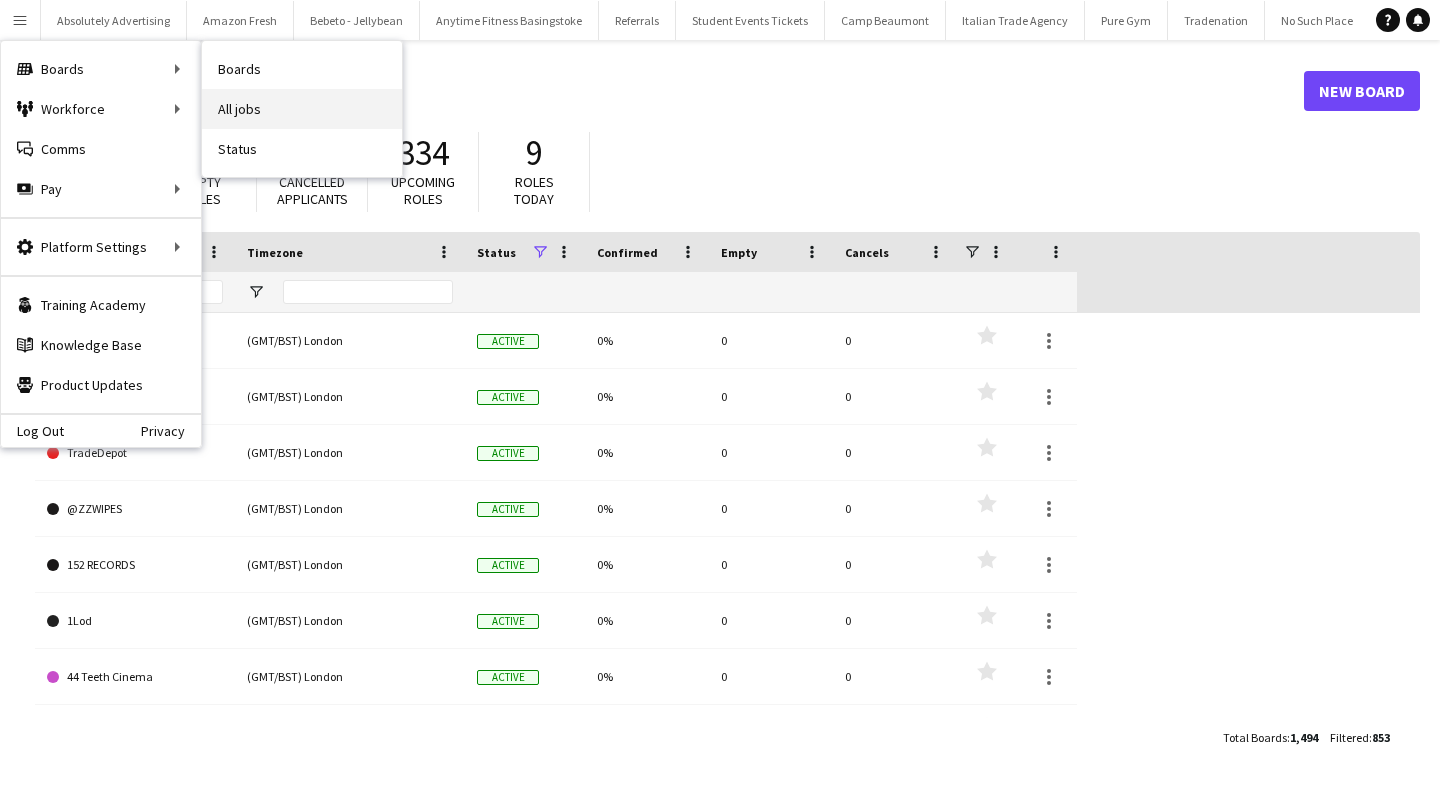 click on "All jobs" at bounding box center [302, 109] 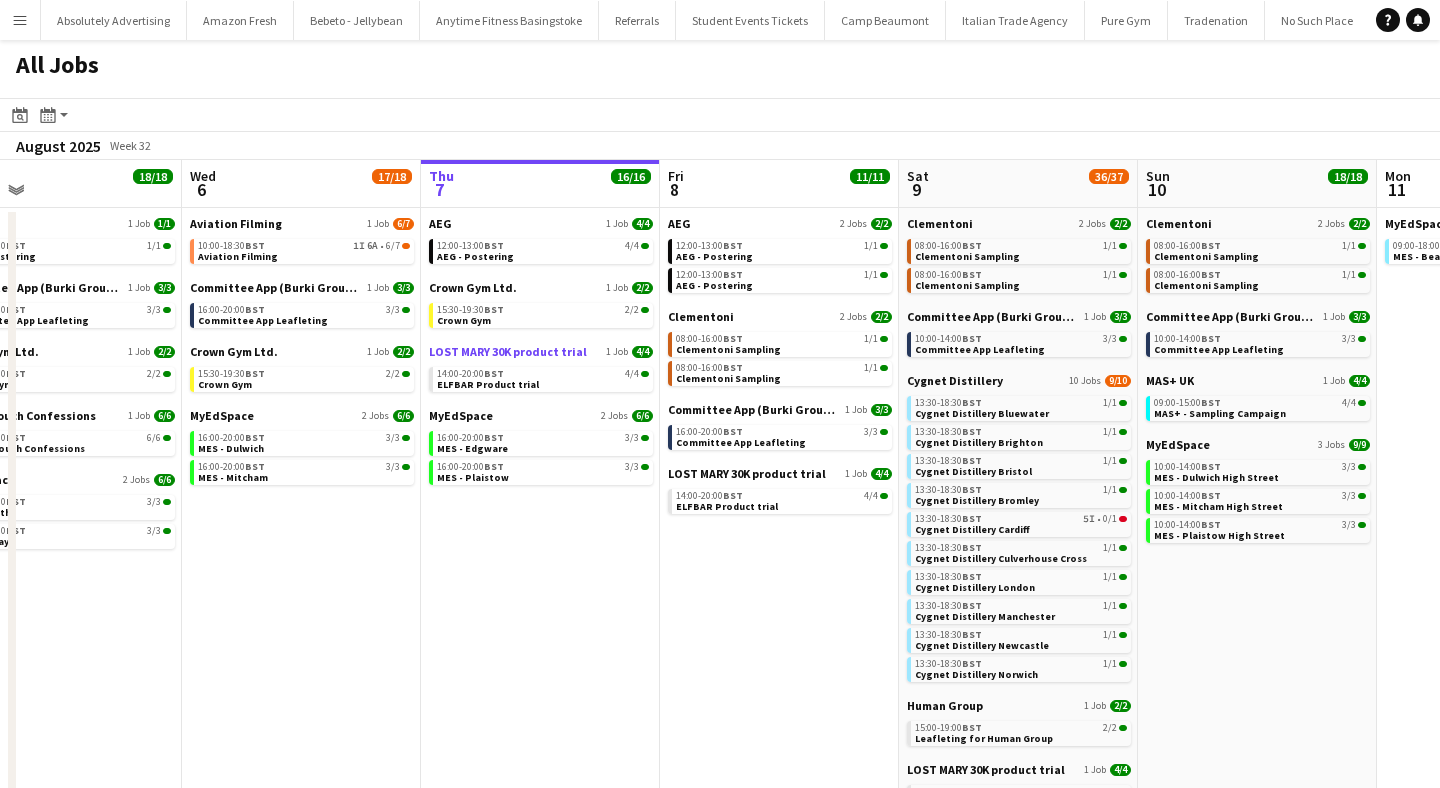 scroll, scrollTop: 0, scrollLeft: 461, axis: horizontal 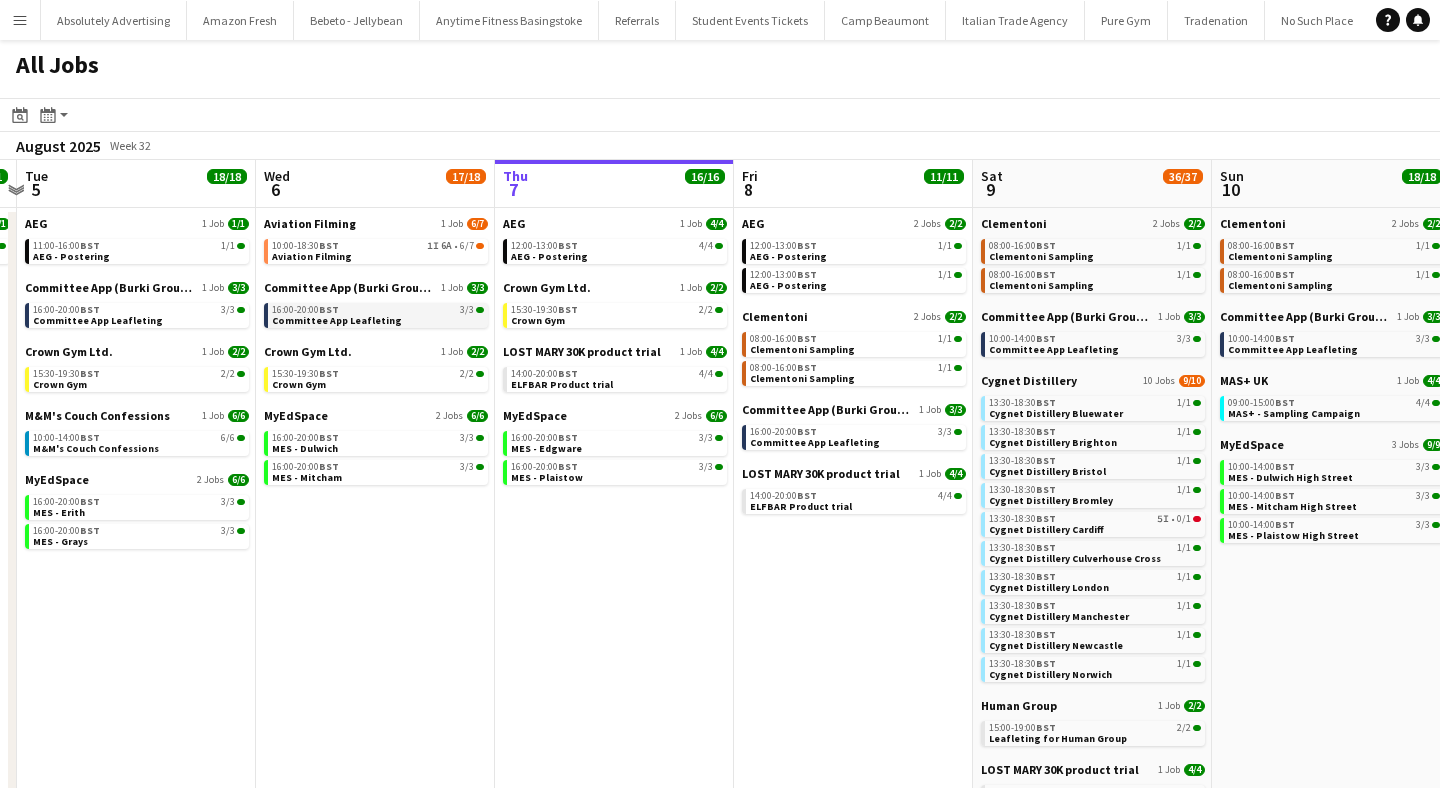 click on "16:00-20:00    BST" at bounding box center (305, 310) 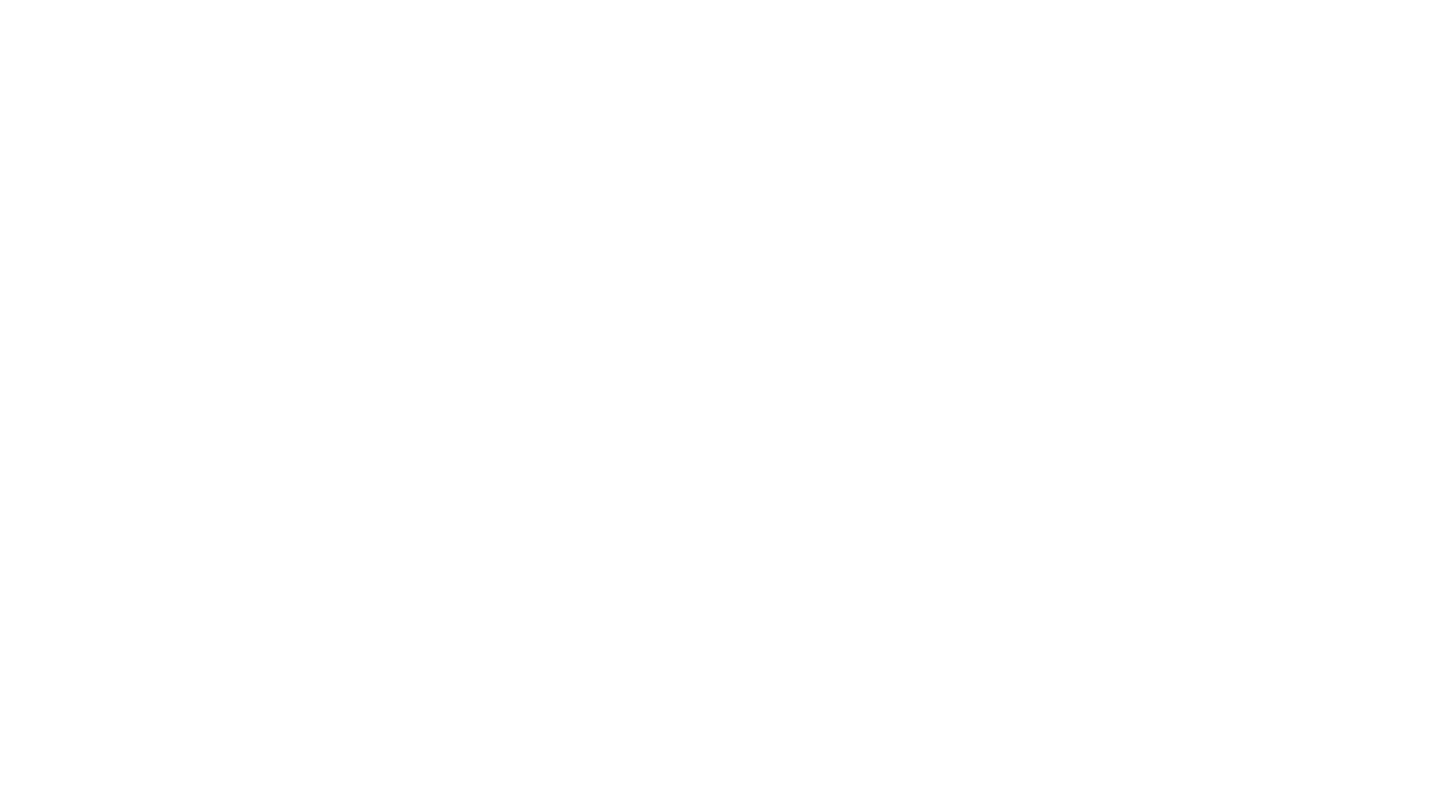 scroll, scrollTop: 0, scrollLeft: 0, axis: both 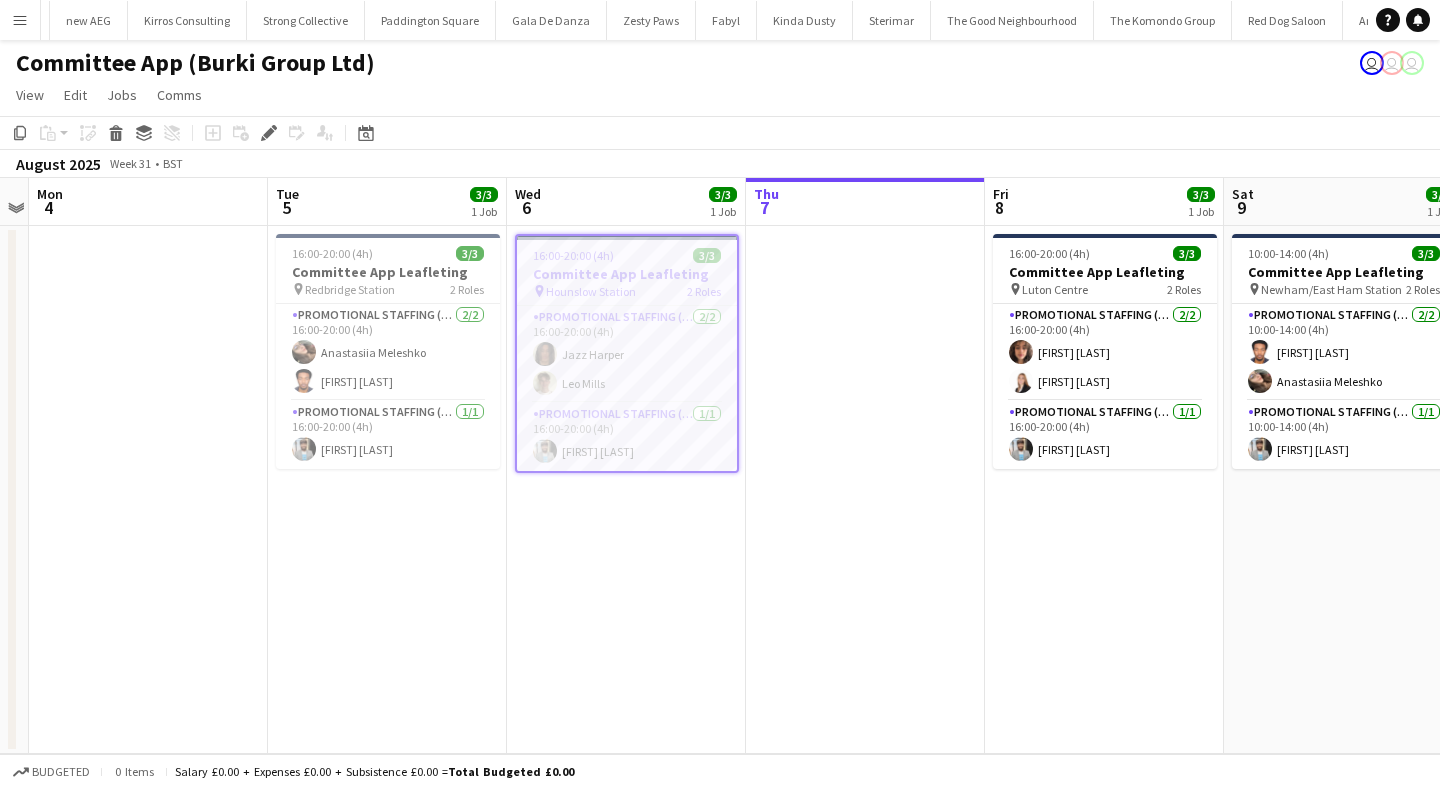 click on "Add job
Add linked Job
Edit
Edit linked Job
Applicants" 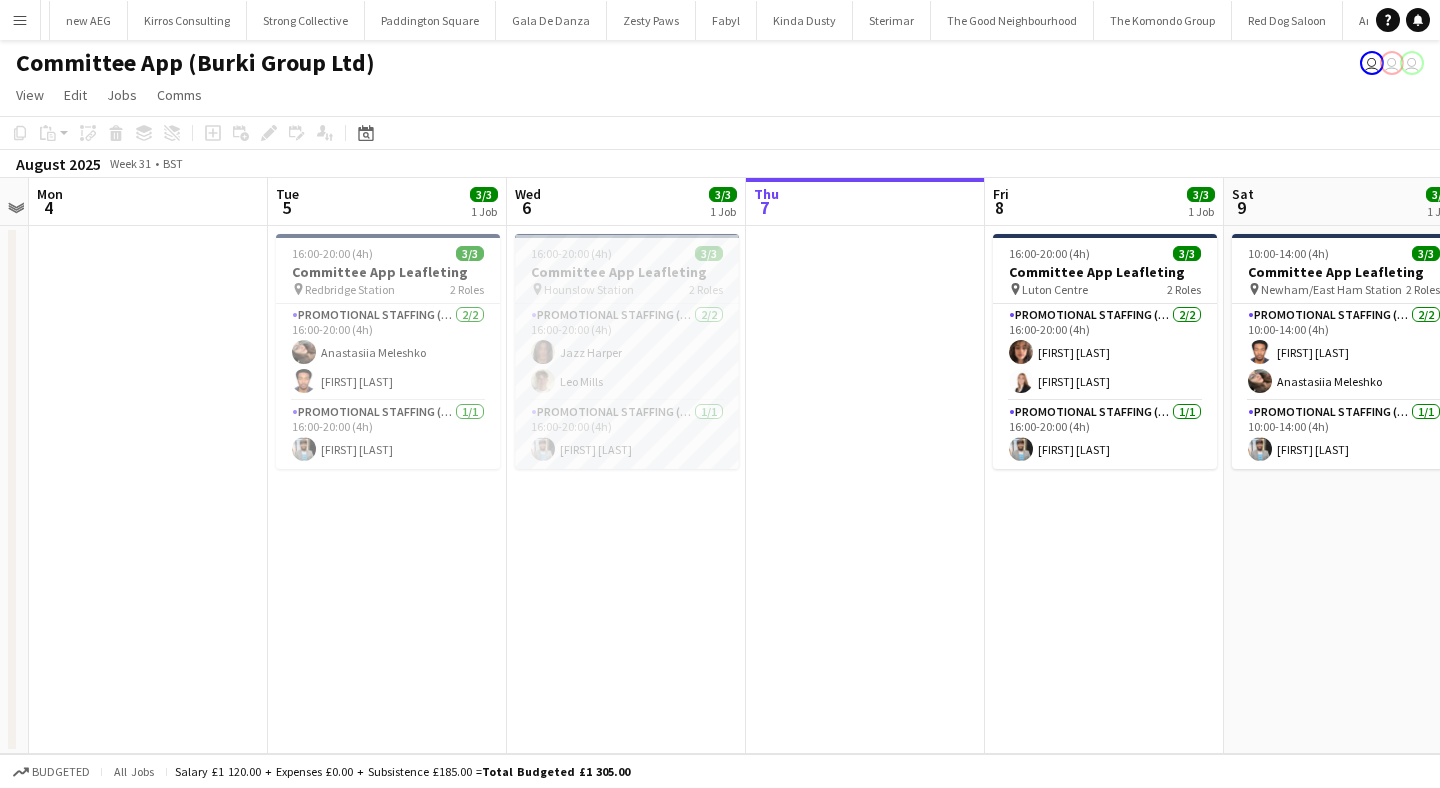 click on "Hounslow Station" at bounding box center (589, 289) 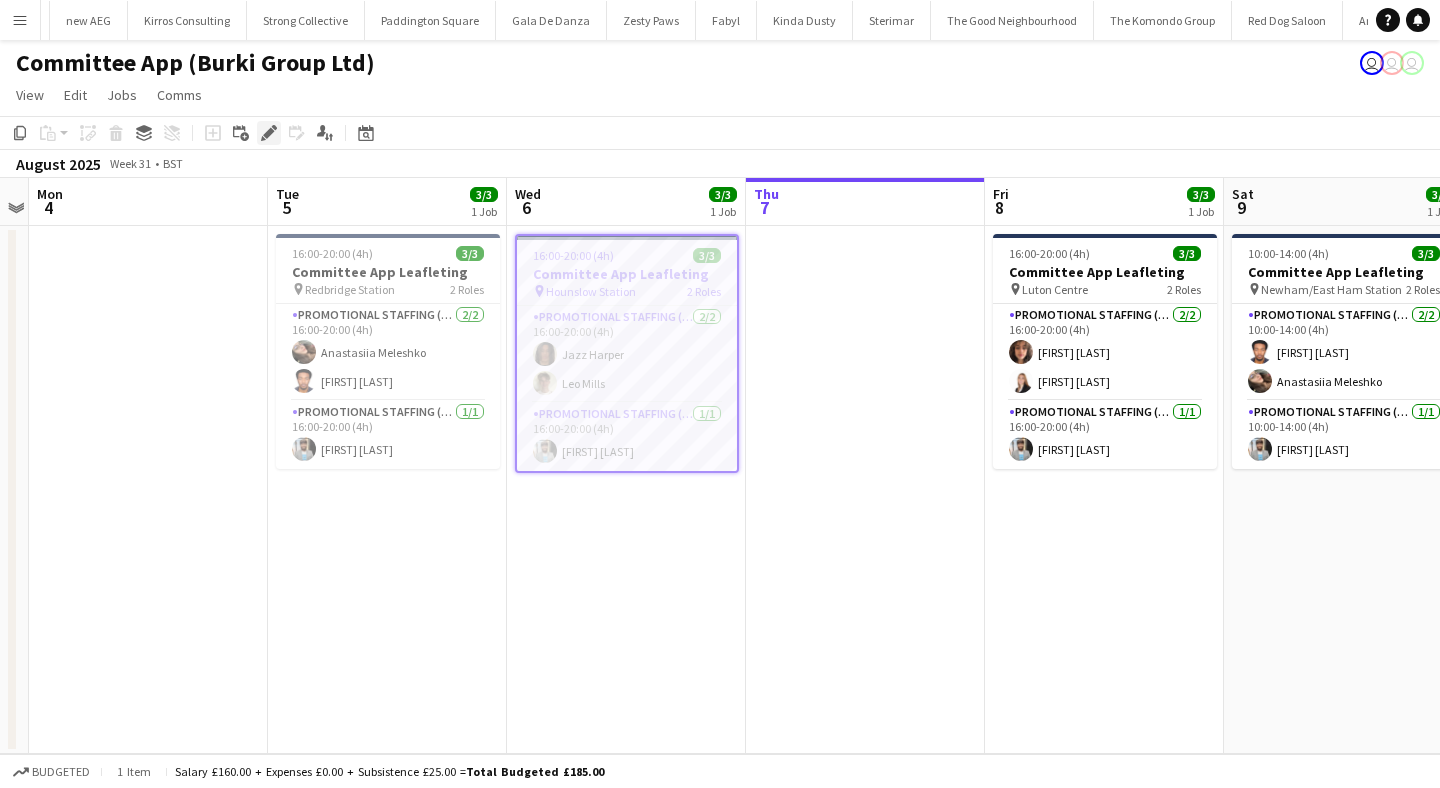 click 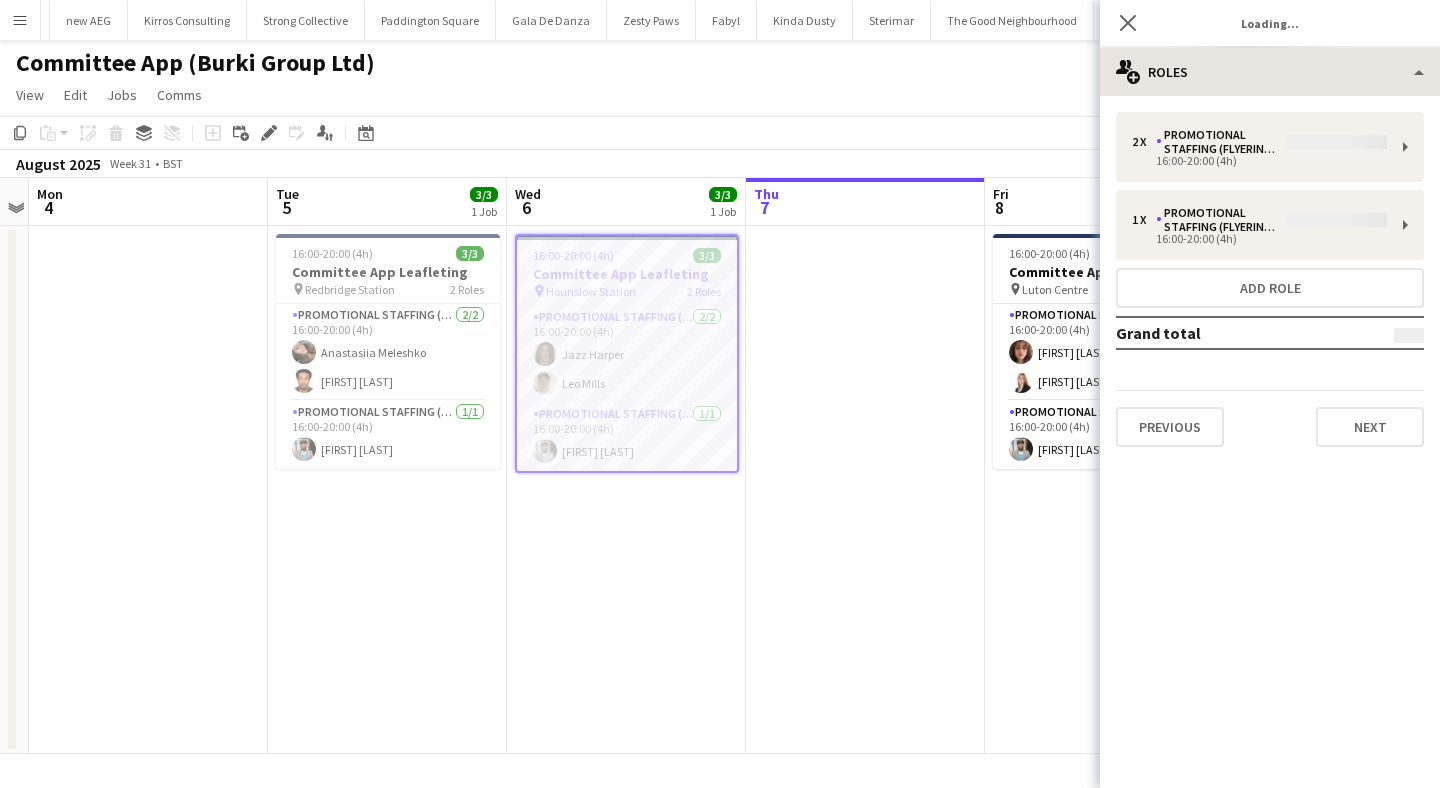 type on "**********" 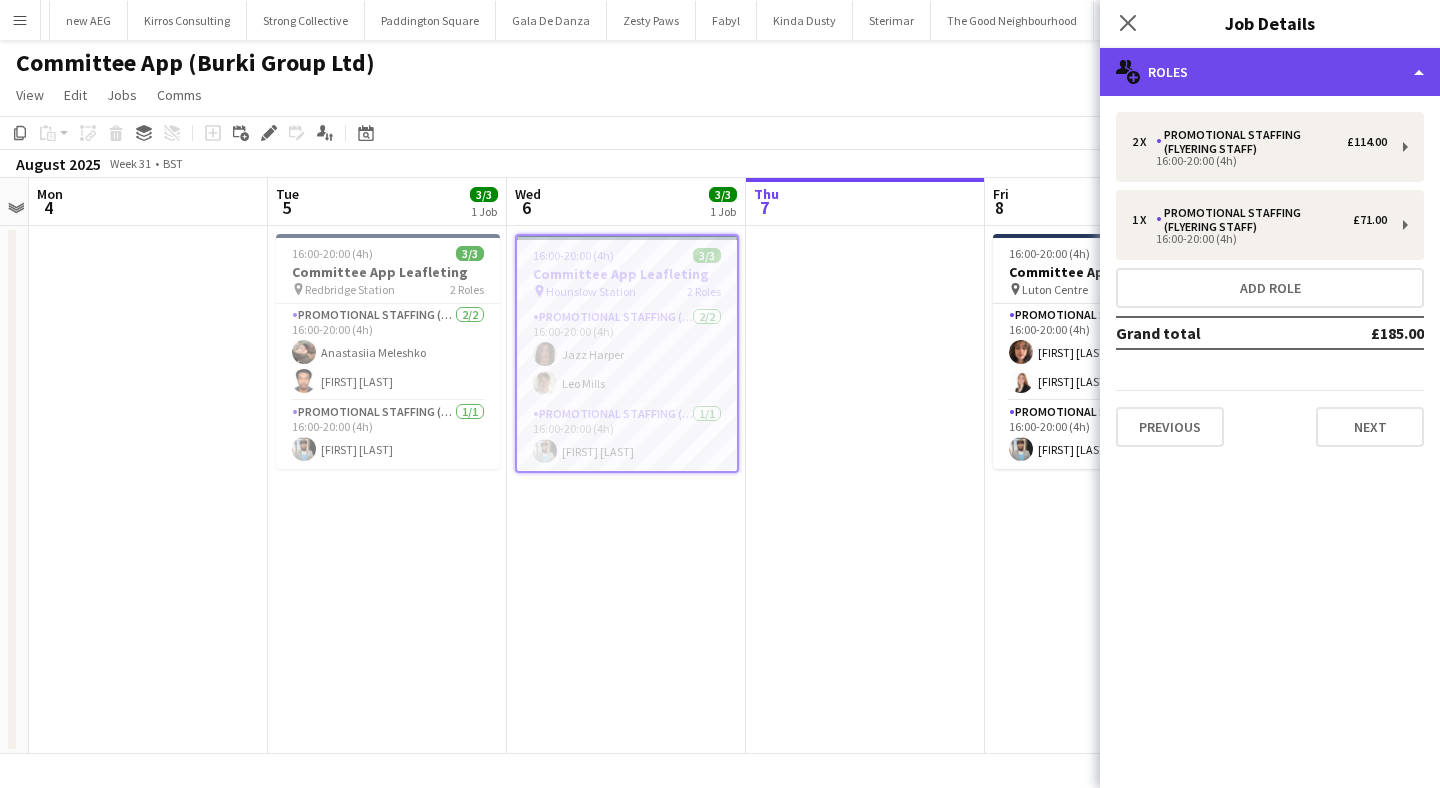 click on "multiple-users-add
Roles" 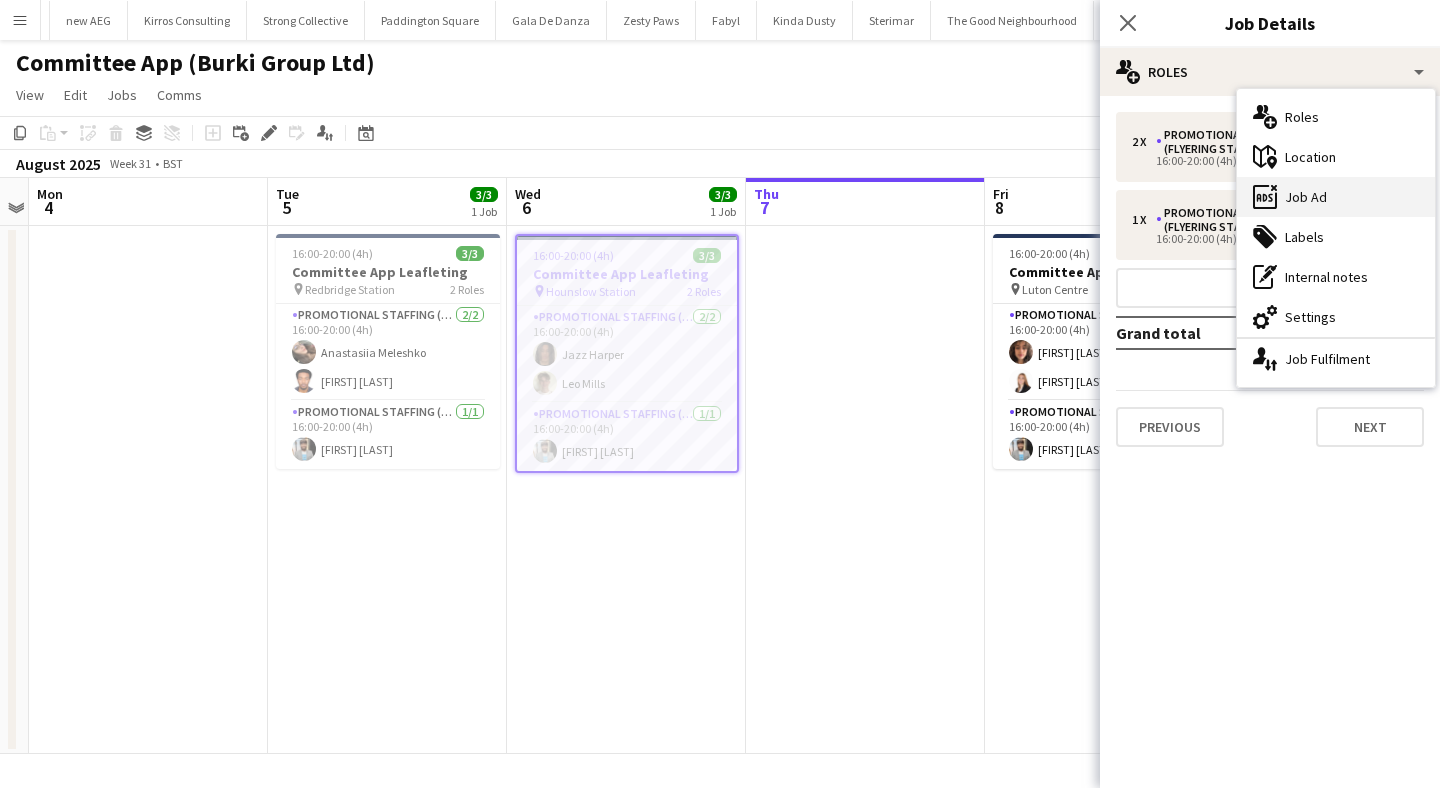 click on "ads-window
Job Ad" at bounding box center (1336, 197) 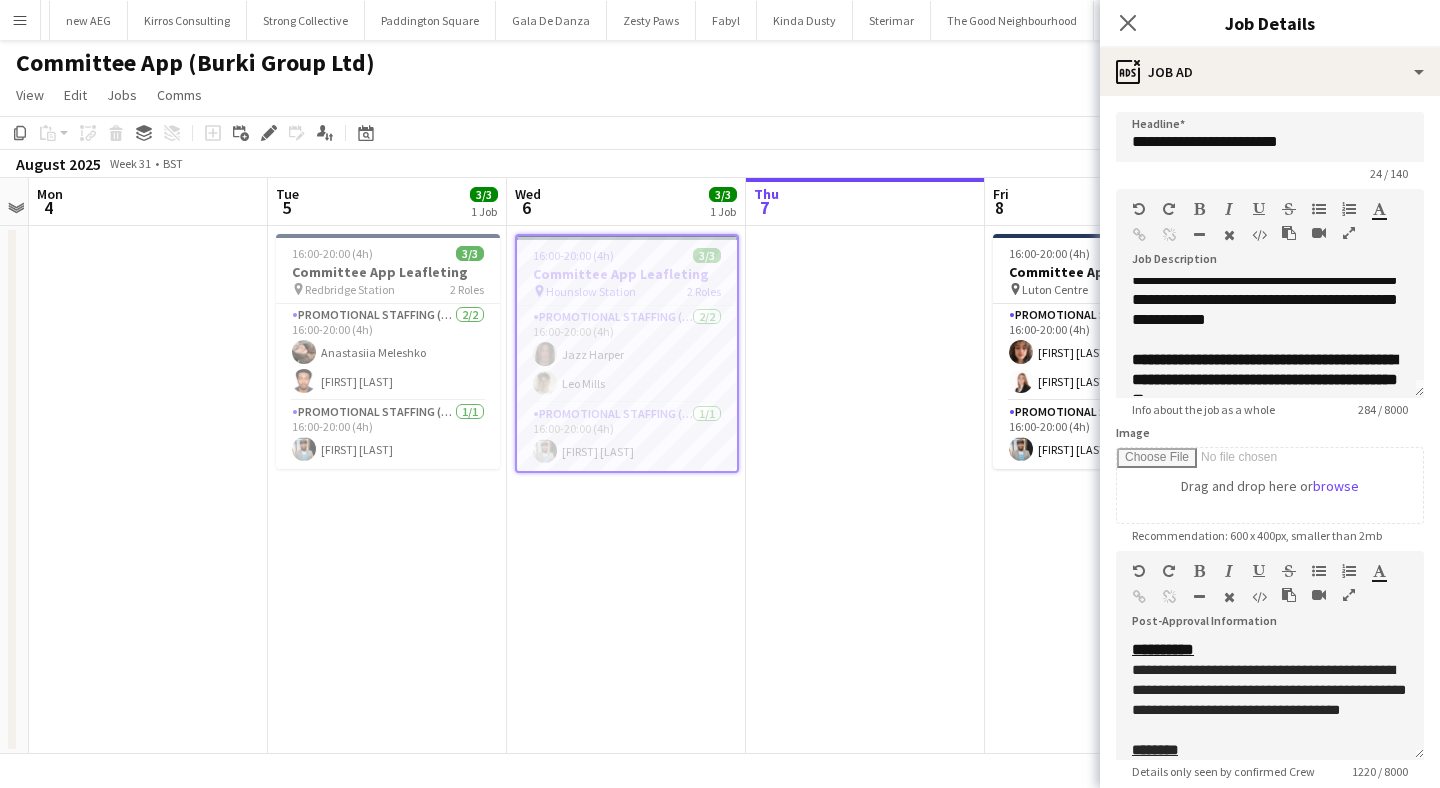 scroll, scrollTop: 0, scrollLeft: 0, axis: both 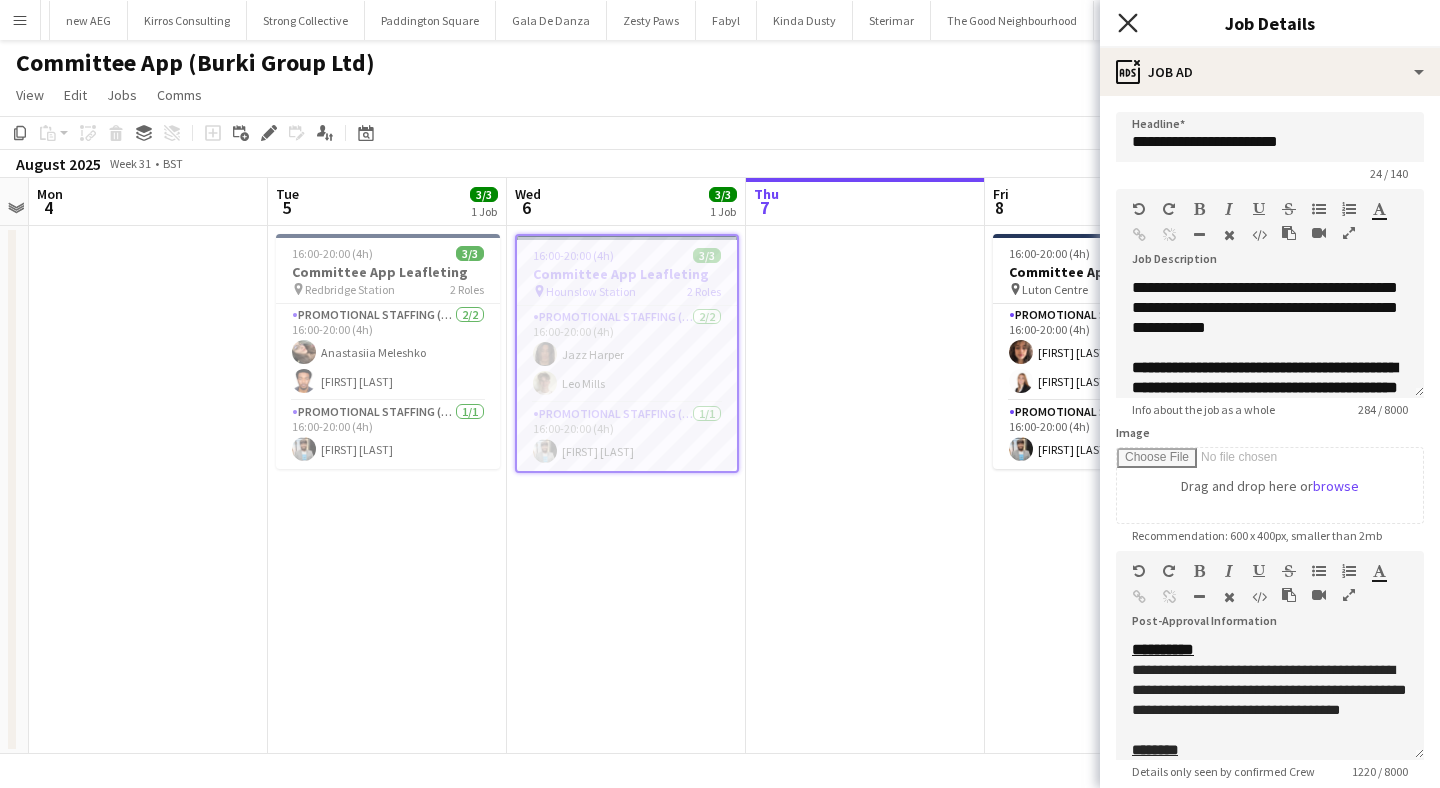 click on "Close pop-in" 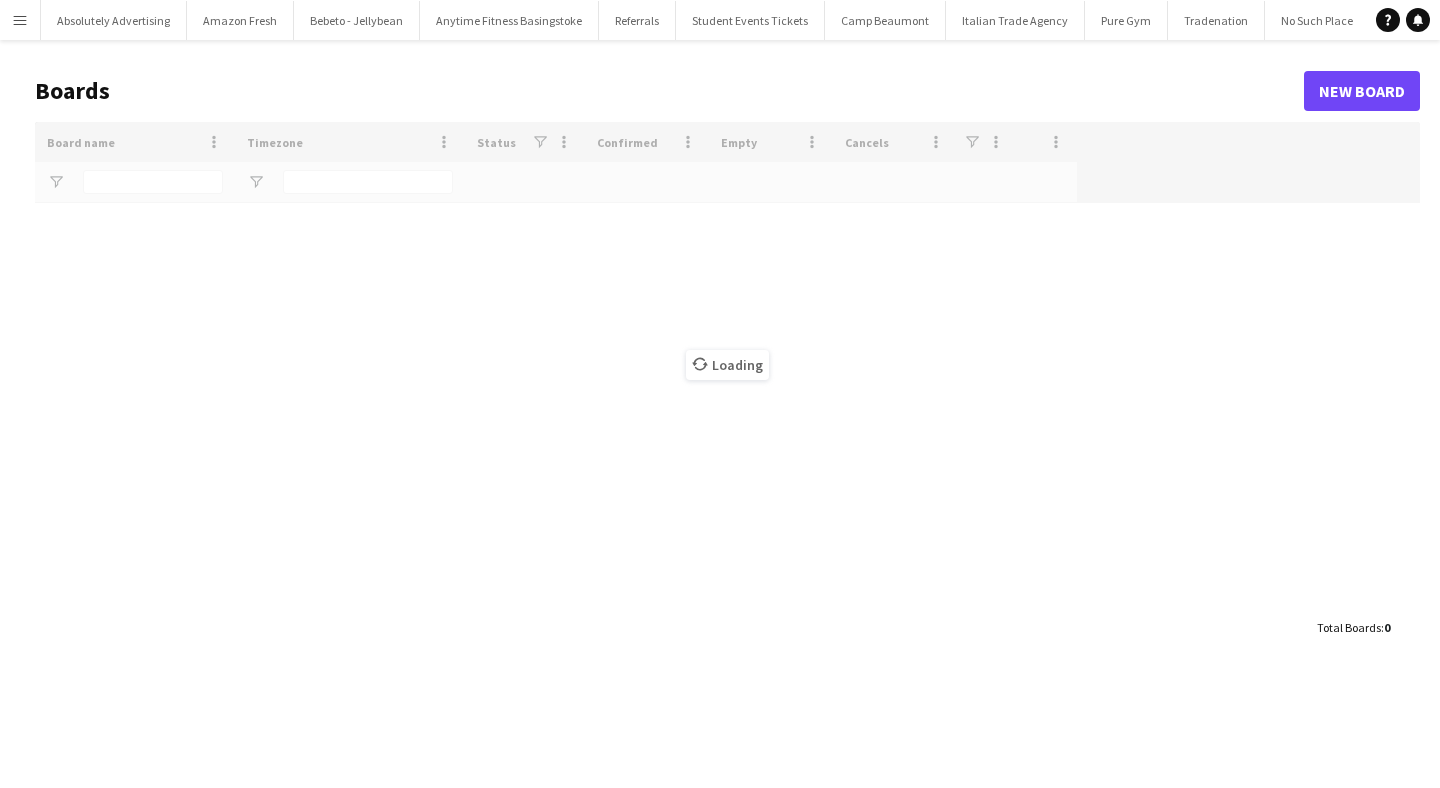 scroll, scrollTop: 0, scrollLeft: 0, axis: both 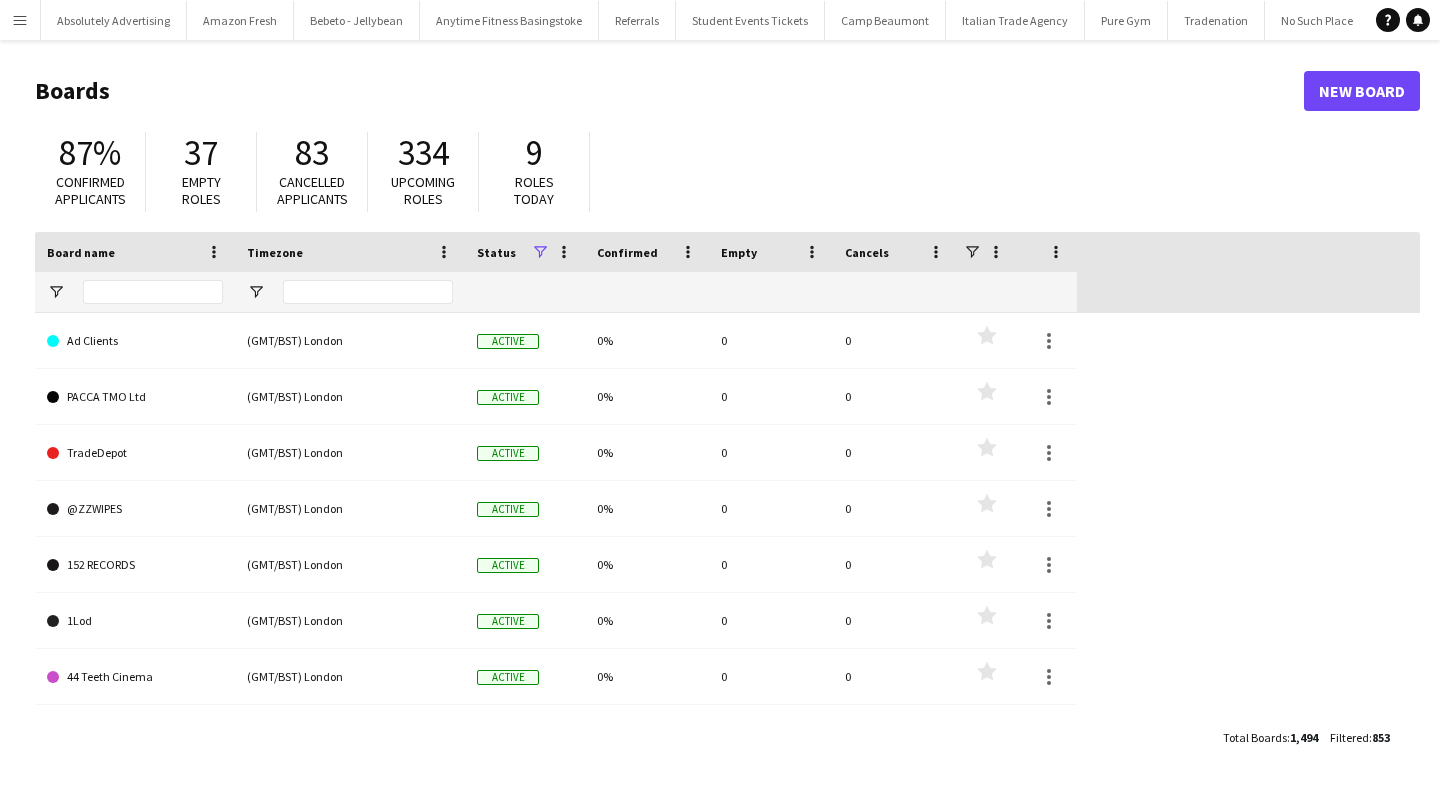 click on "Menu" at bounding box center (20, 20) 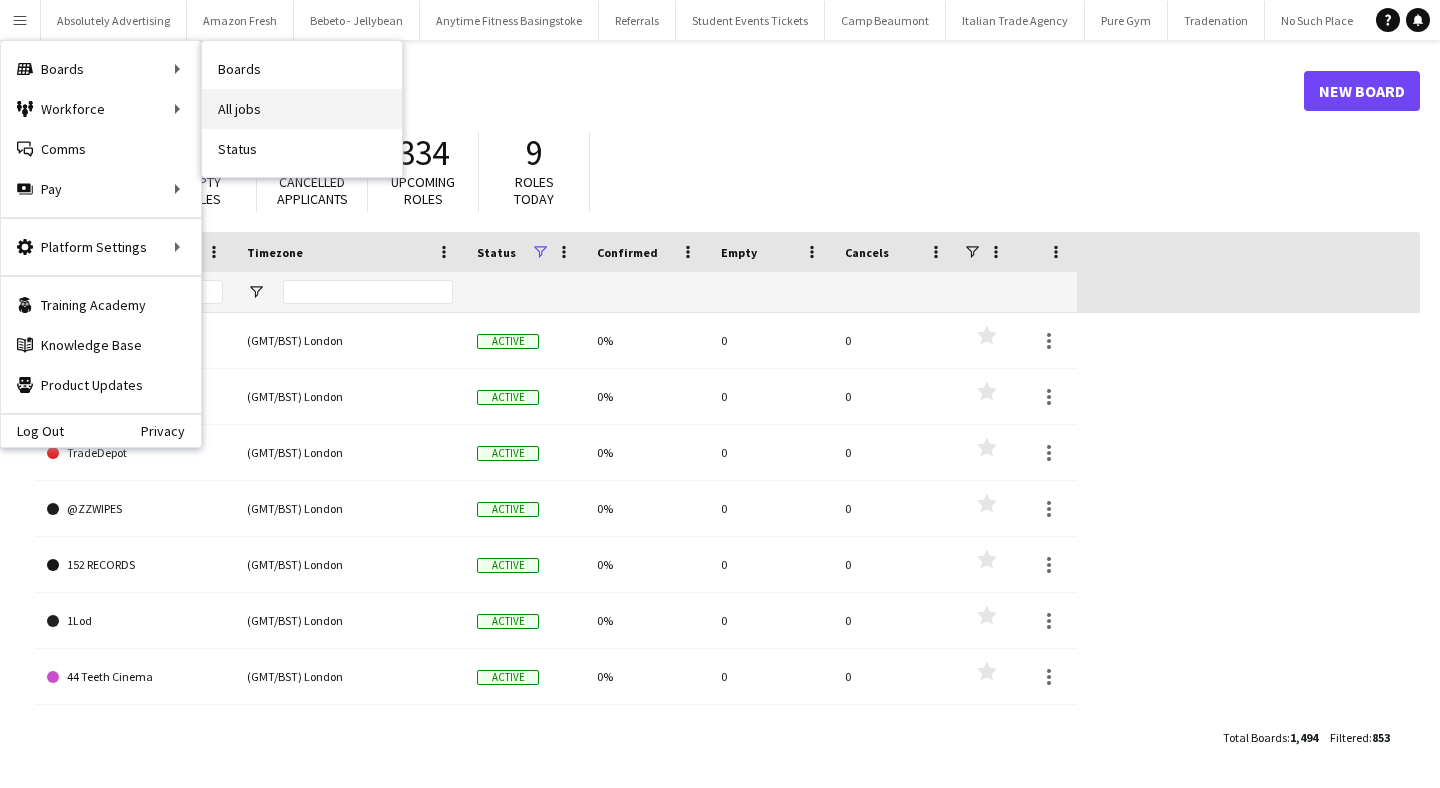 click on "All jobs" at bounding box center (302, 109) 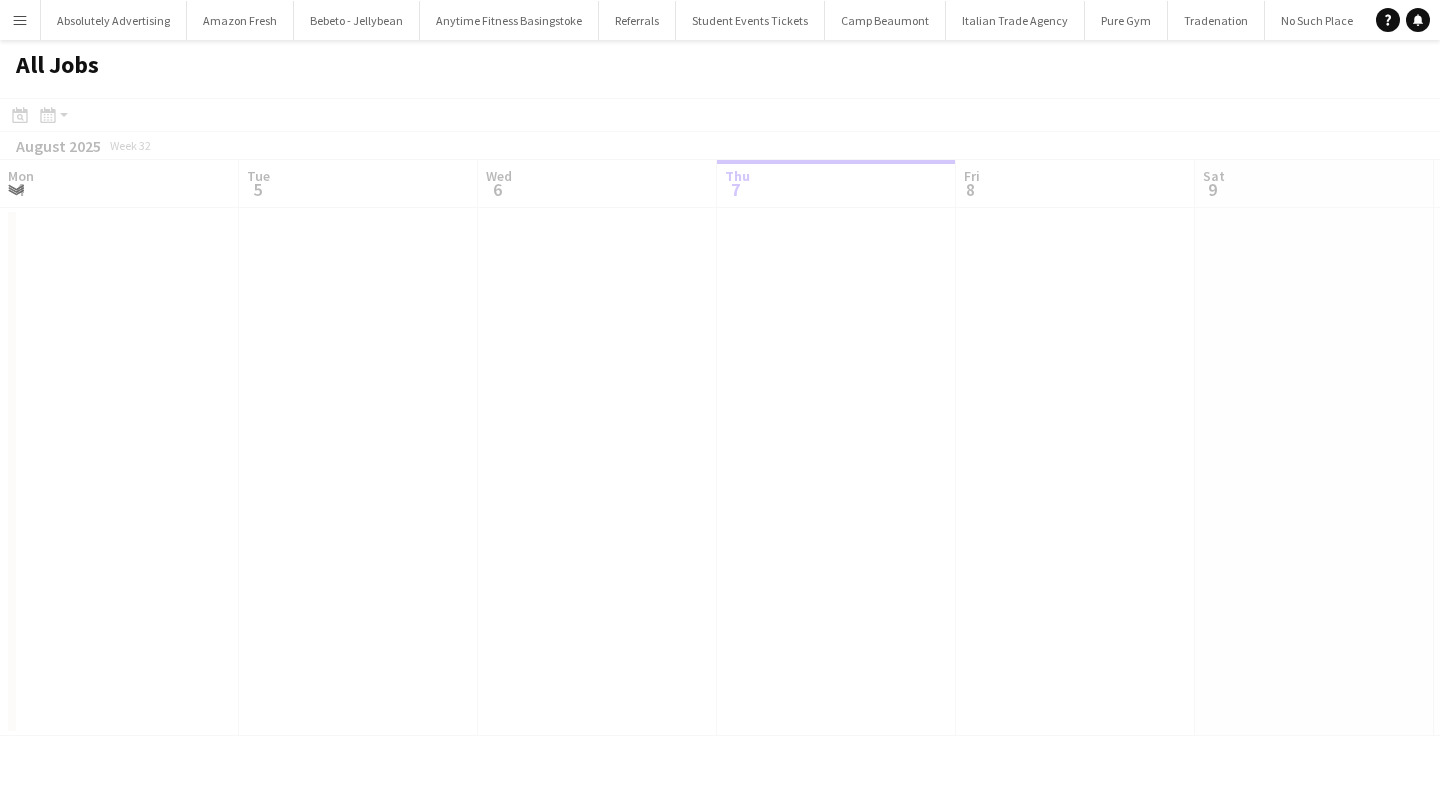 scroll, scrollTop: 0, scrollLeft: 478, axis: horizontal 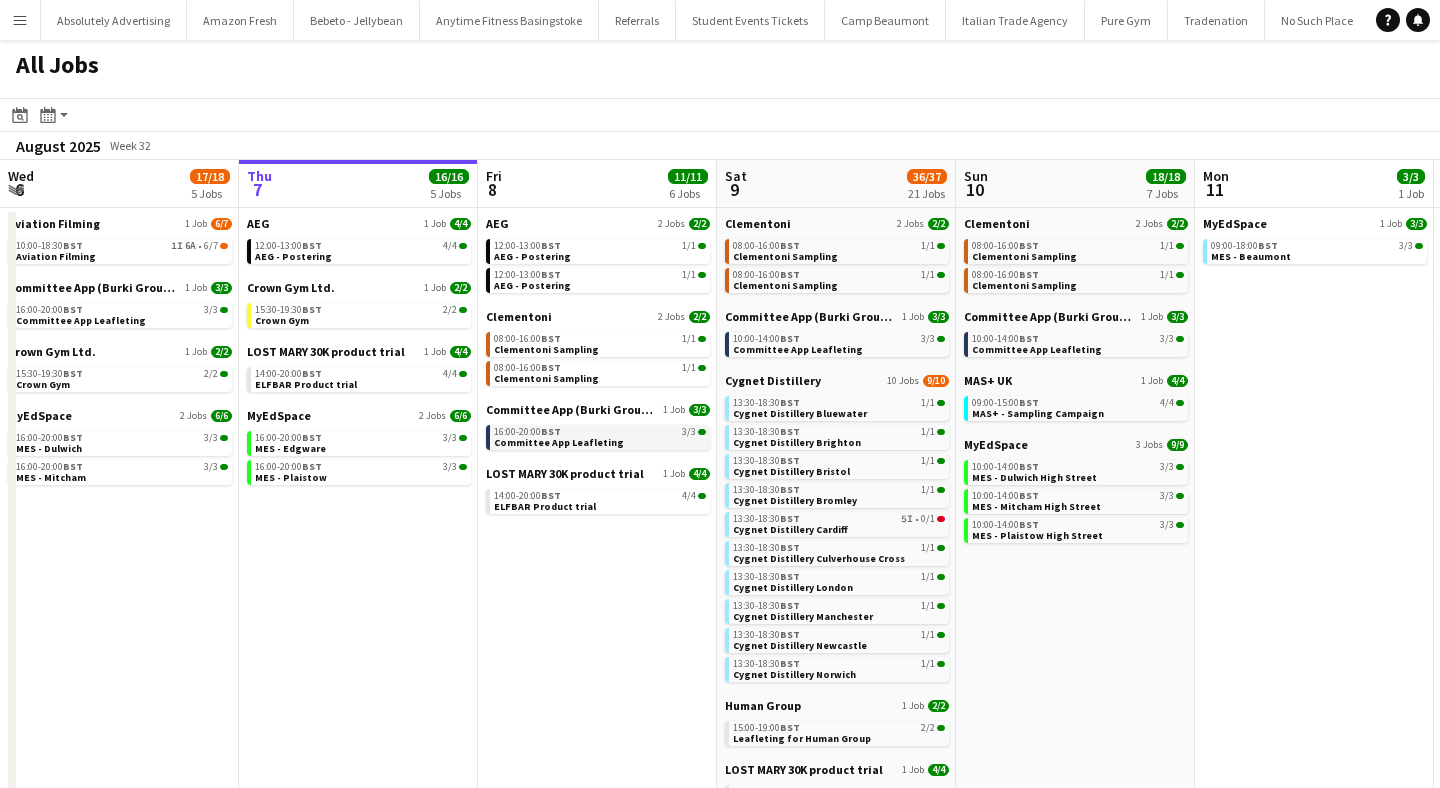 click on "Committee App Leafleting" at bounding box center [559, 442] 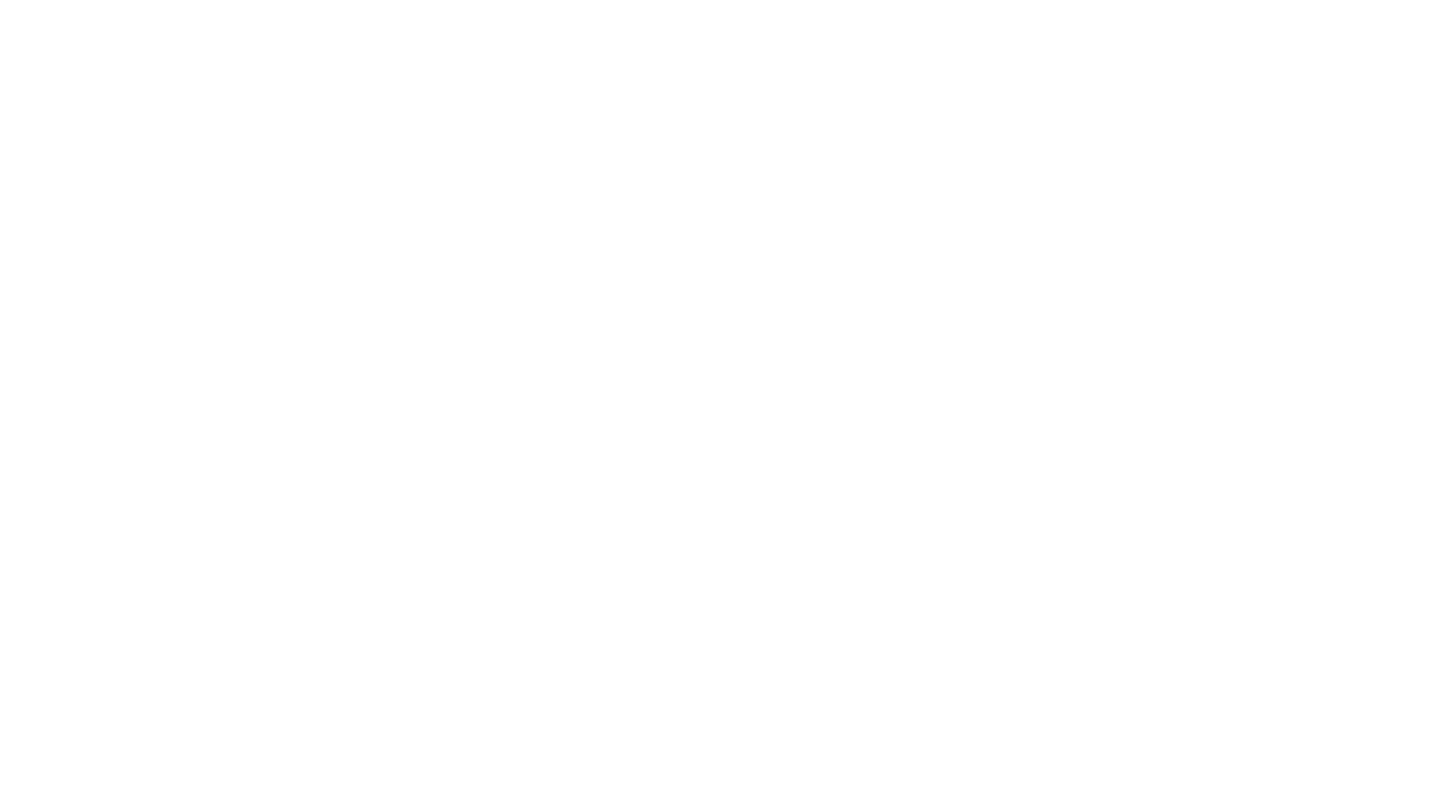 scroll, scrollTop: 0, scrollLeft: 0, axis: both 